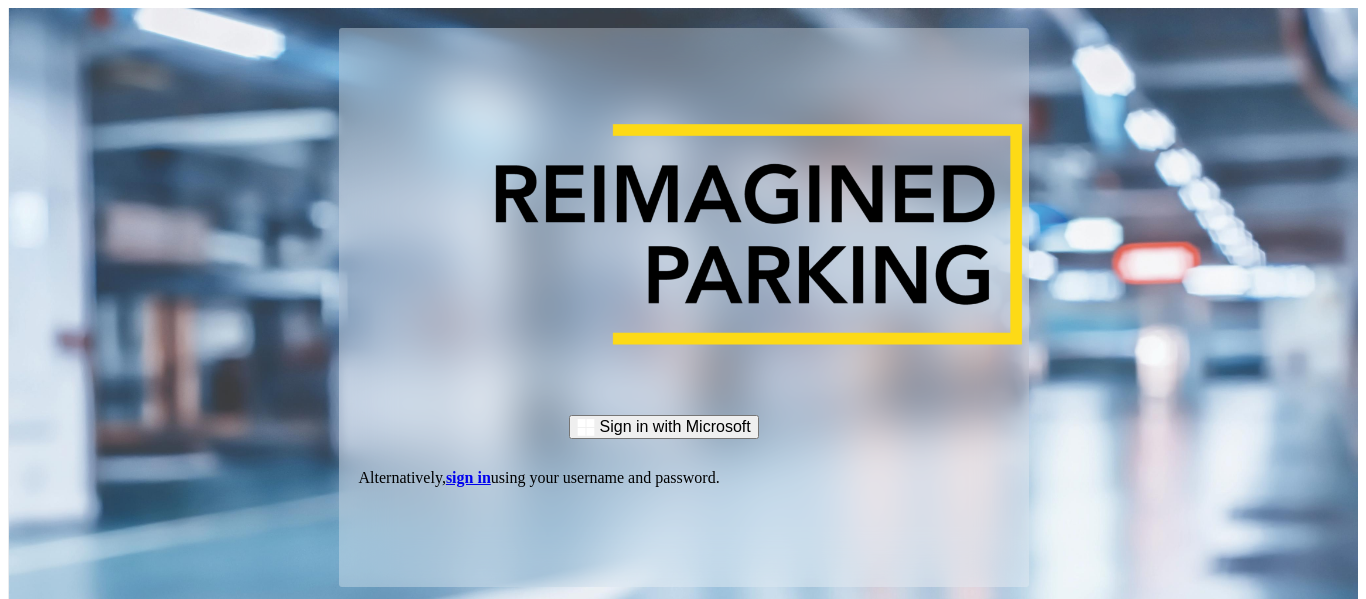 scroll, scrollTop: 0, scrollLeft: 0, axis: both 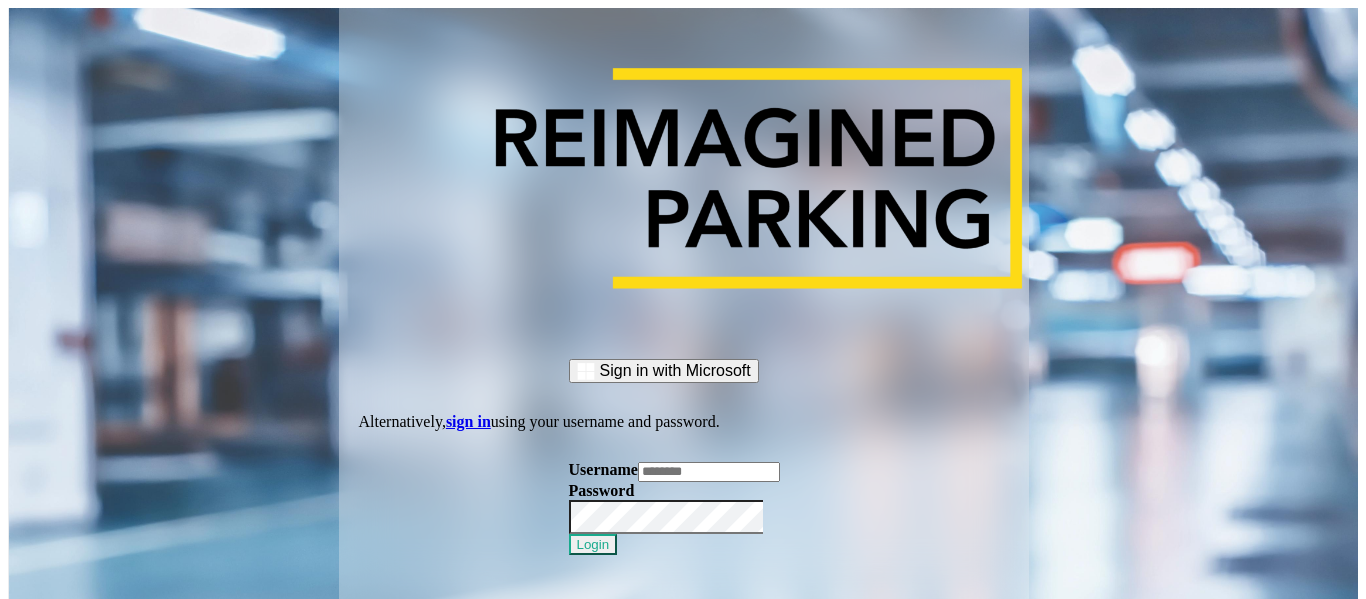 click at bounding box center [709, 472] 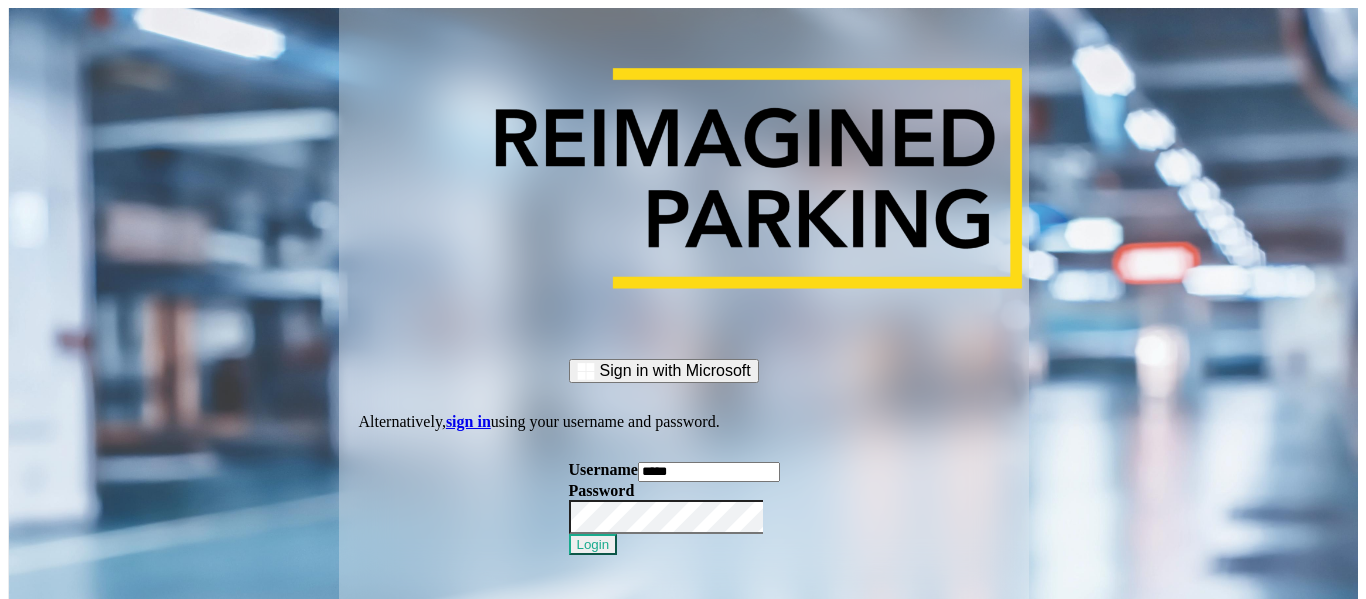 type on "*****" 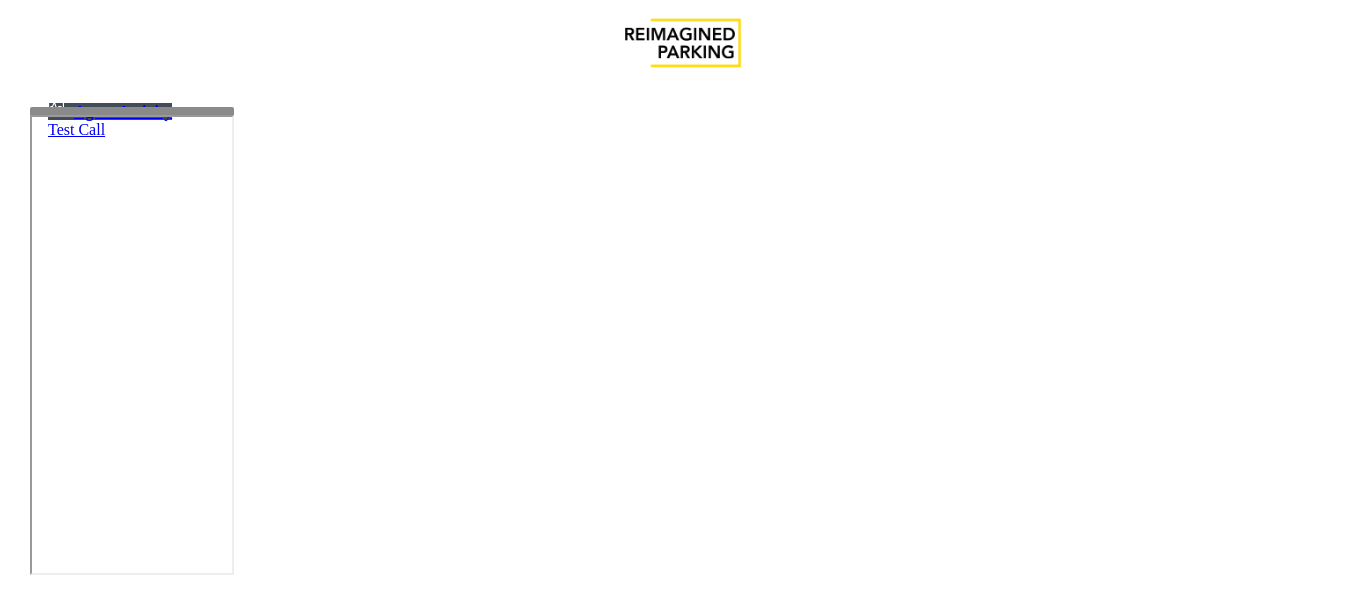 click at bounding box center [150, 1262] 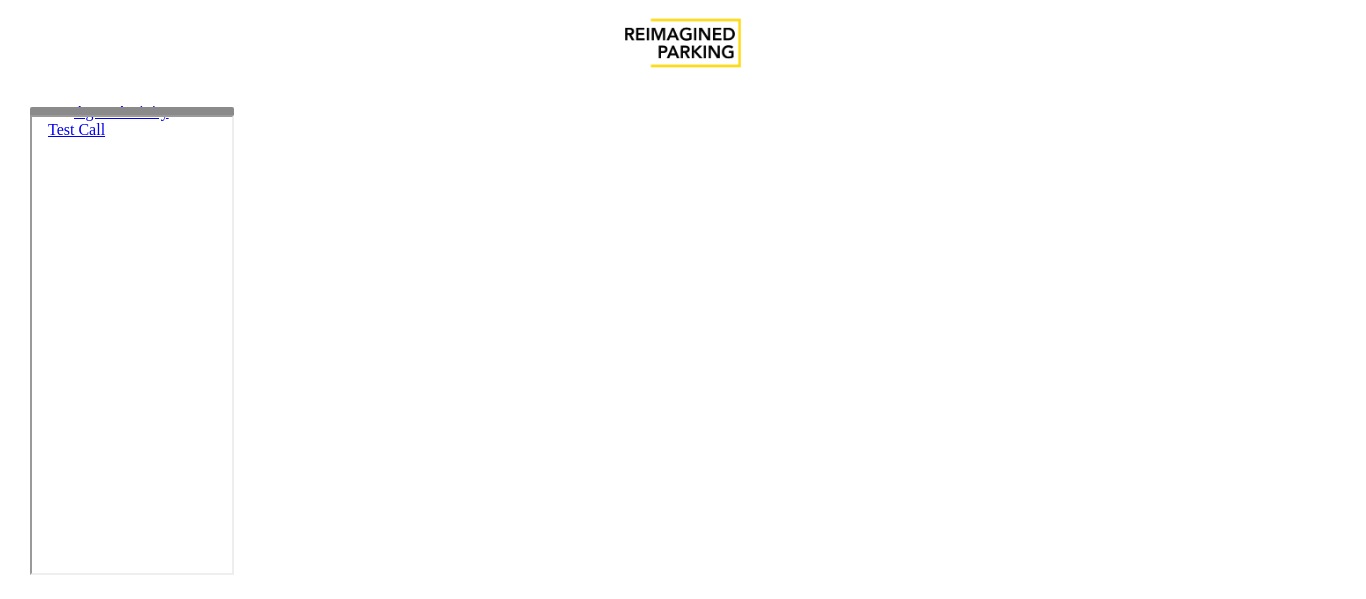 scroll, scrollTop: 0, scrollLeft: 0, axis: both 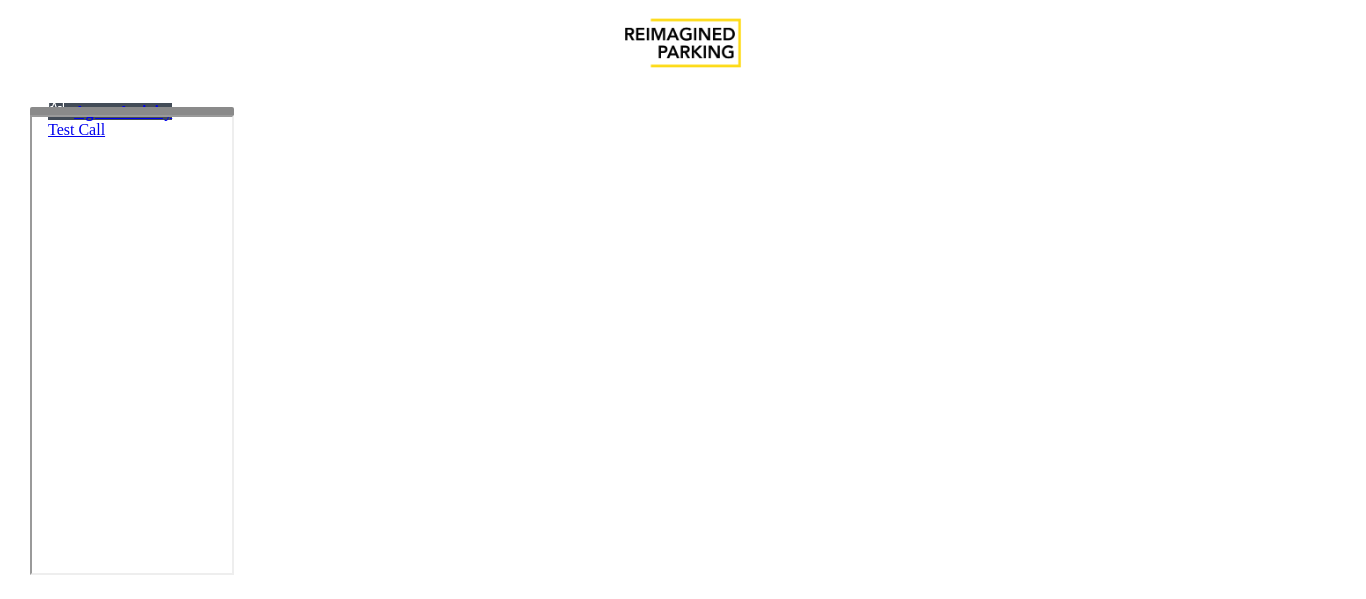 click on "*******" at bounding box center (150, 1262) 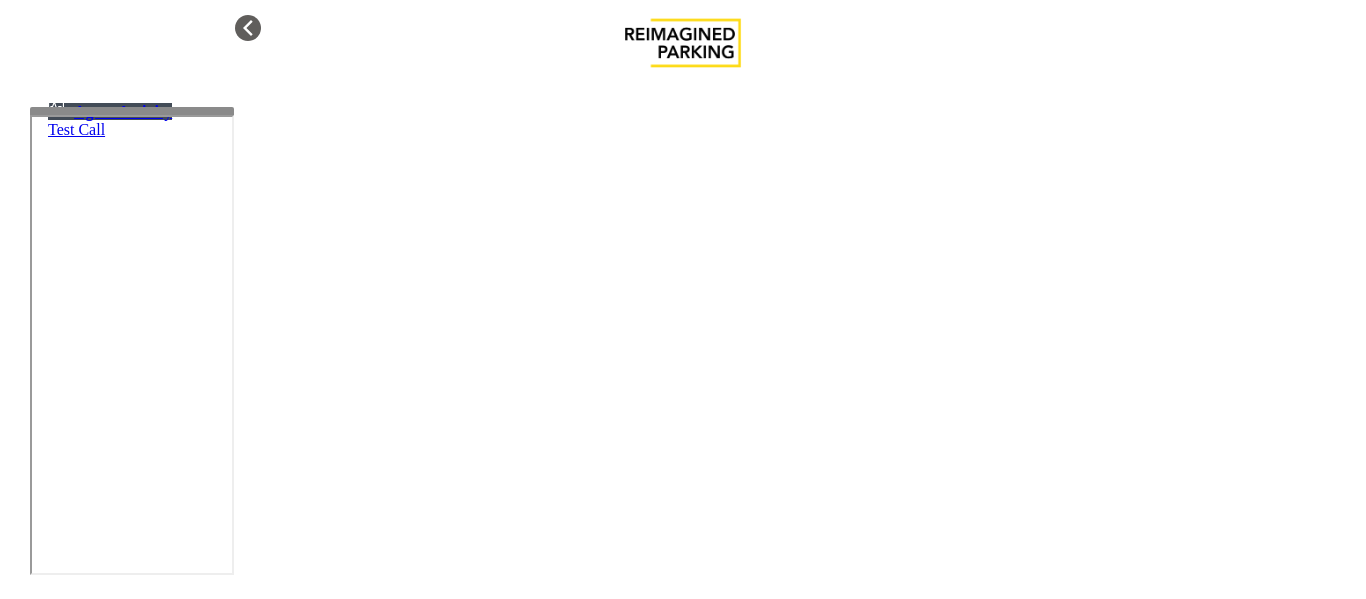 click at bounding box center (248, 28) 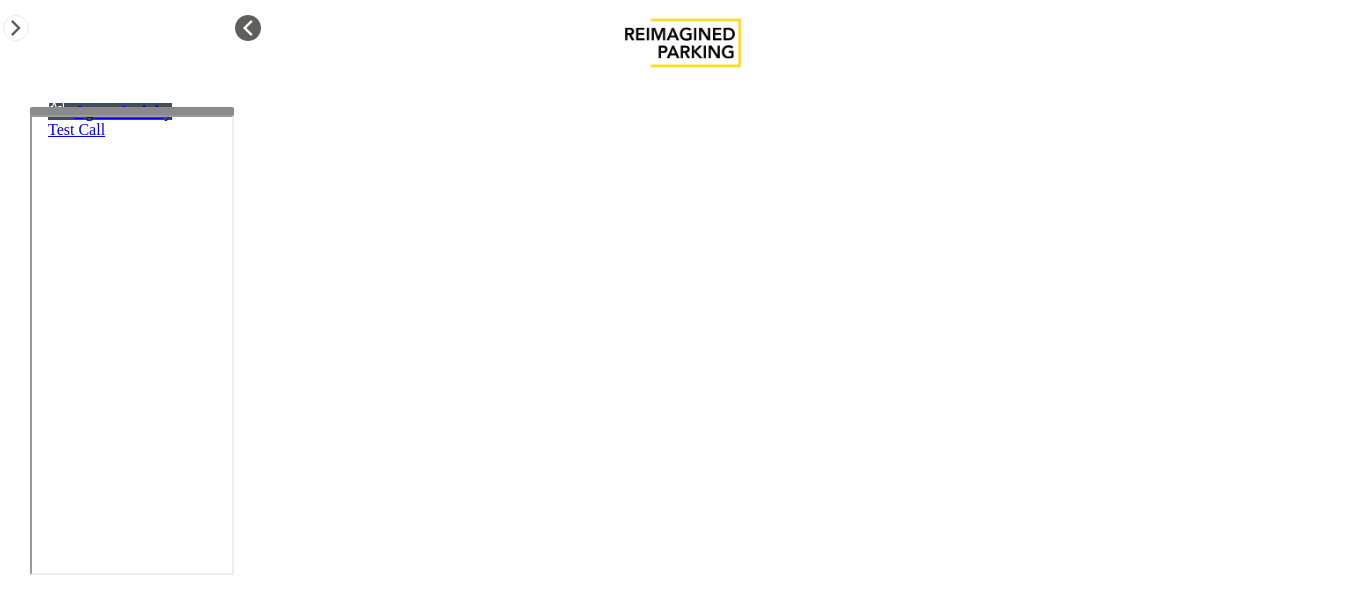 scroll, scrollTop: 0, scrollLeft: 53, axis: horizontal 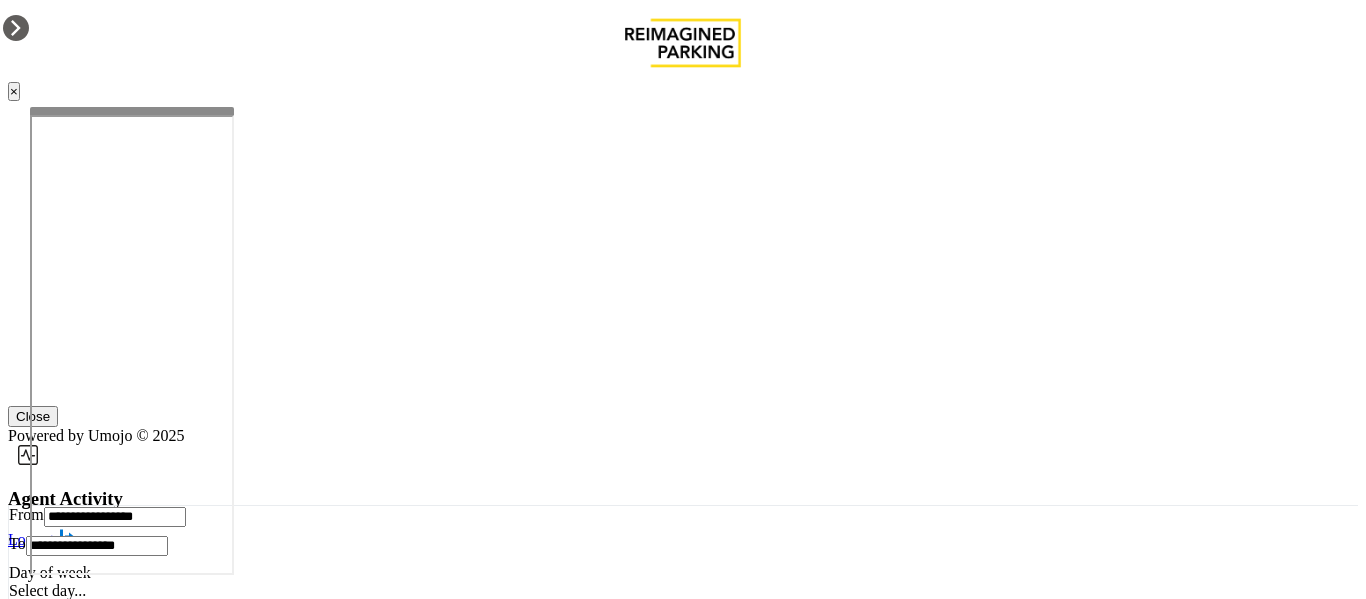 click at bounding box center [16, 28] 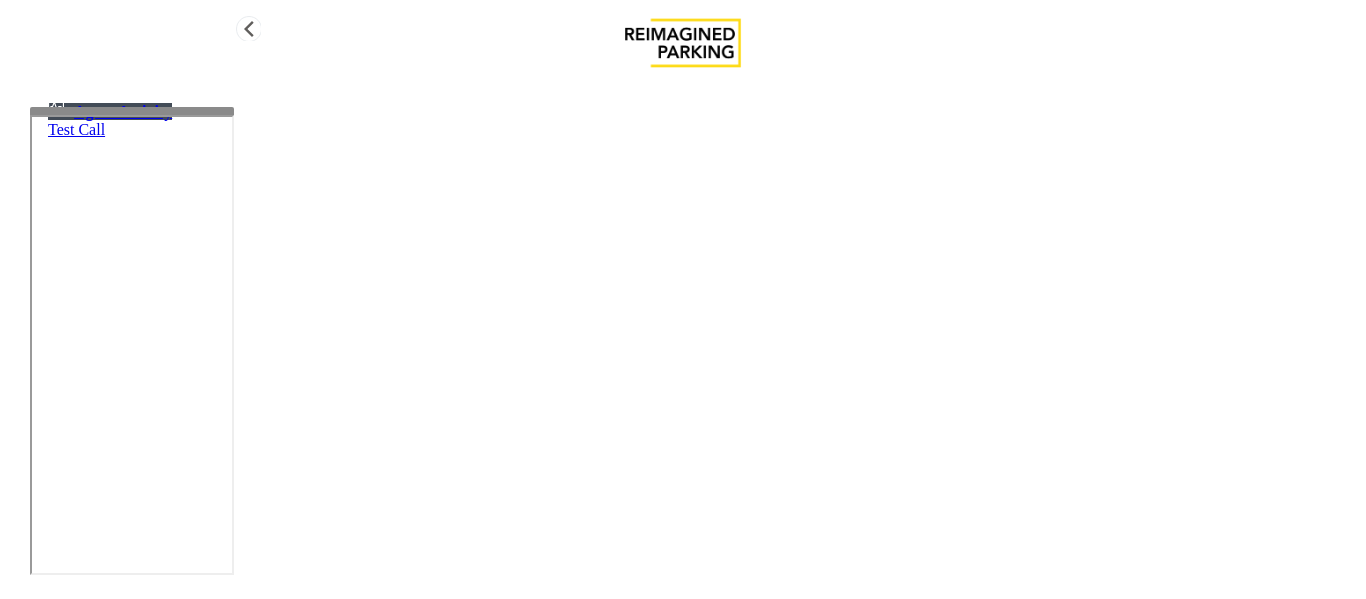 click on "Agent Activity Test Call" at bounding box center [683, 381] 